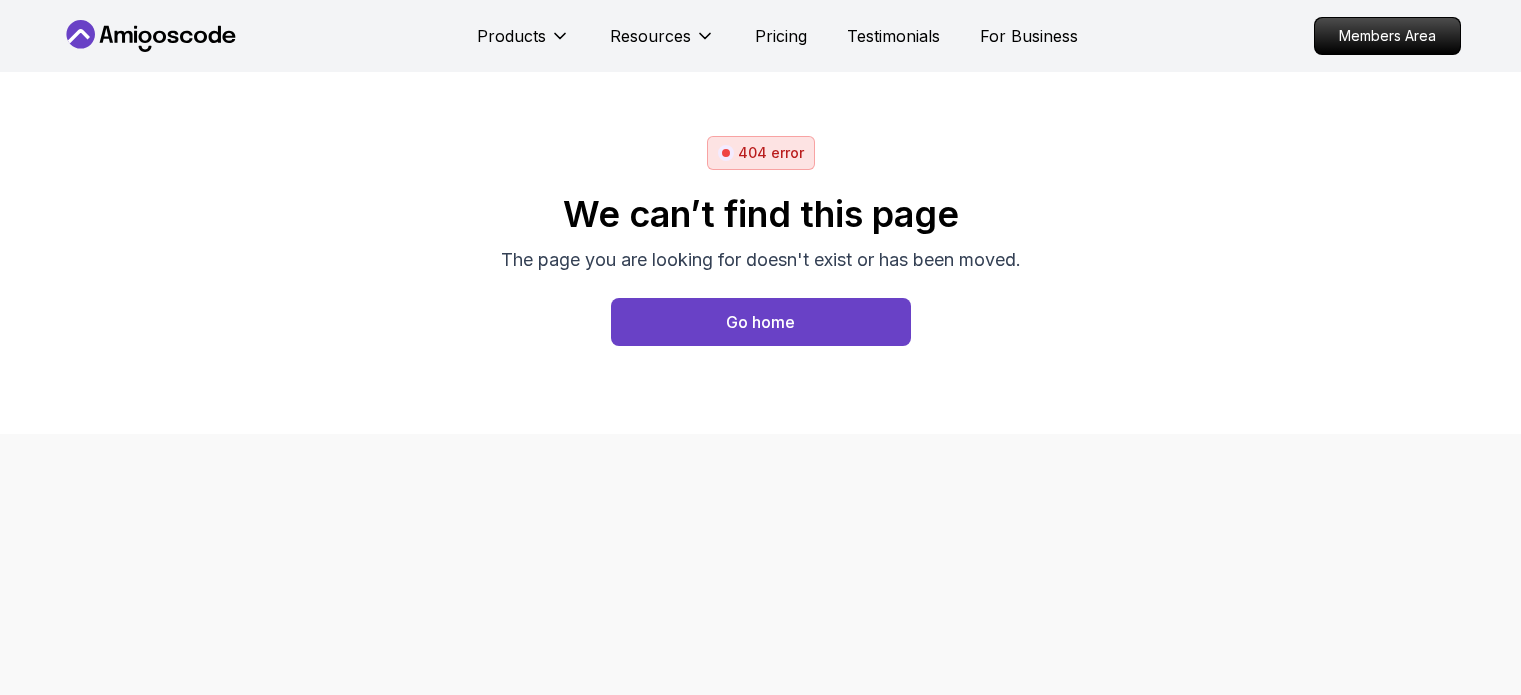 scroll, scrollTop: 0, scrollLeft: 0, axis: both 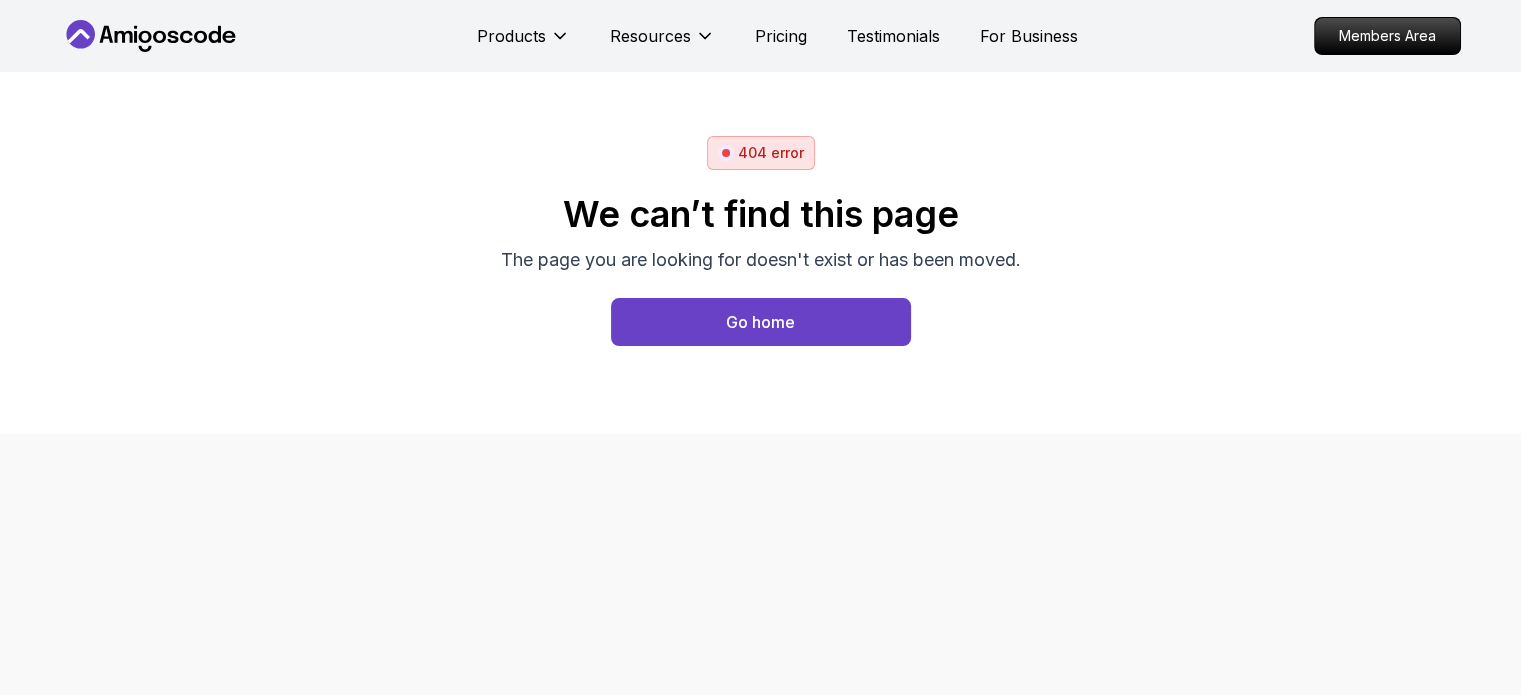 click on "Go home" at bounding box center [760, 322] 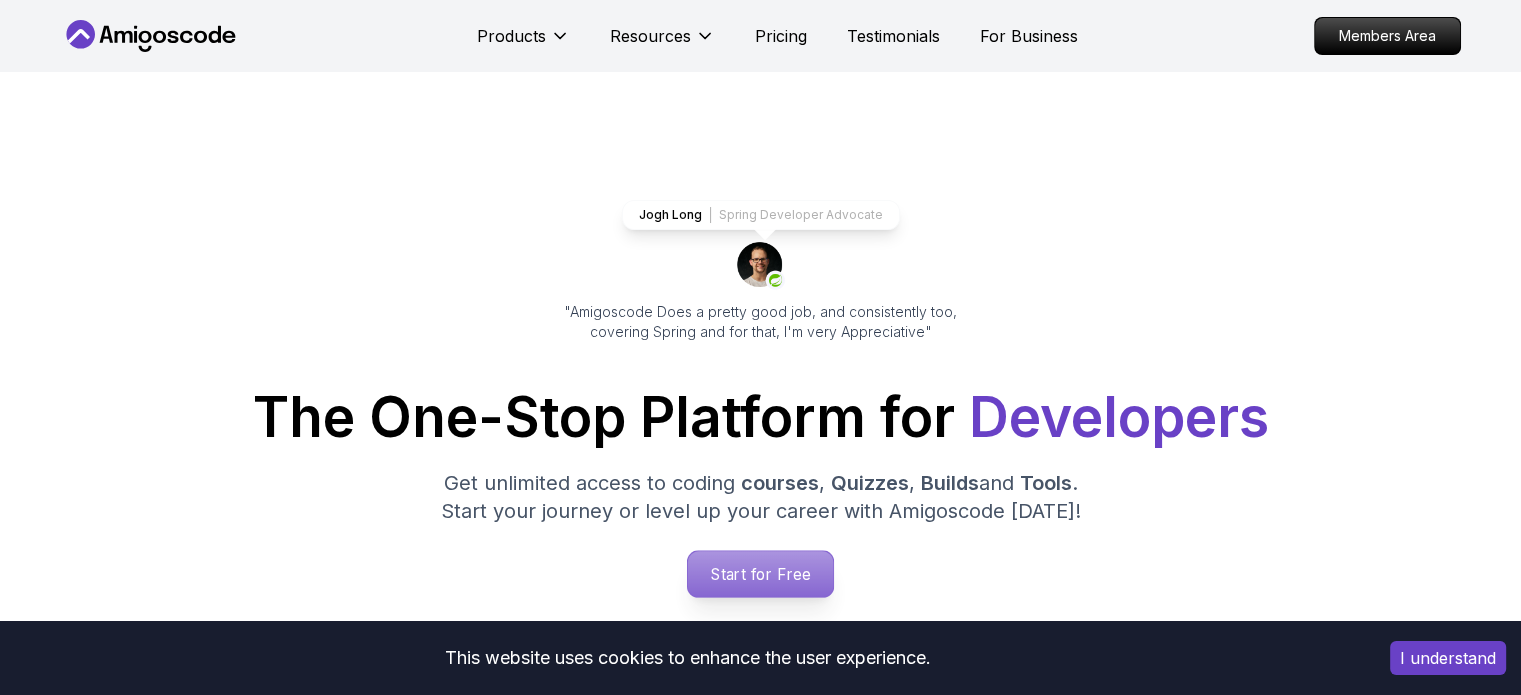 click on "Start for Free" at bounding box center [760, 574] 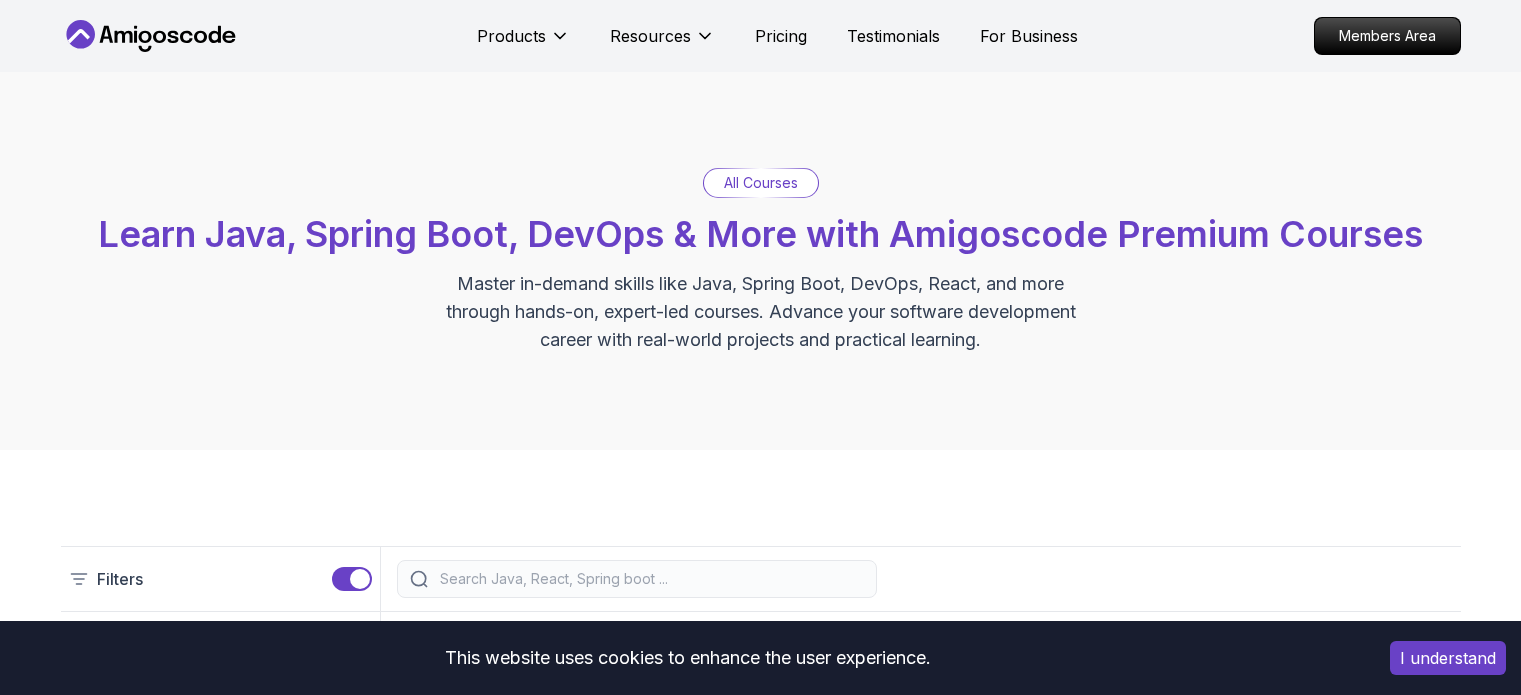 scroll, scrollTop: 0, scrollLeft: 0, axis: both 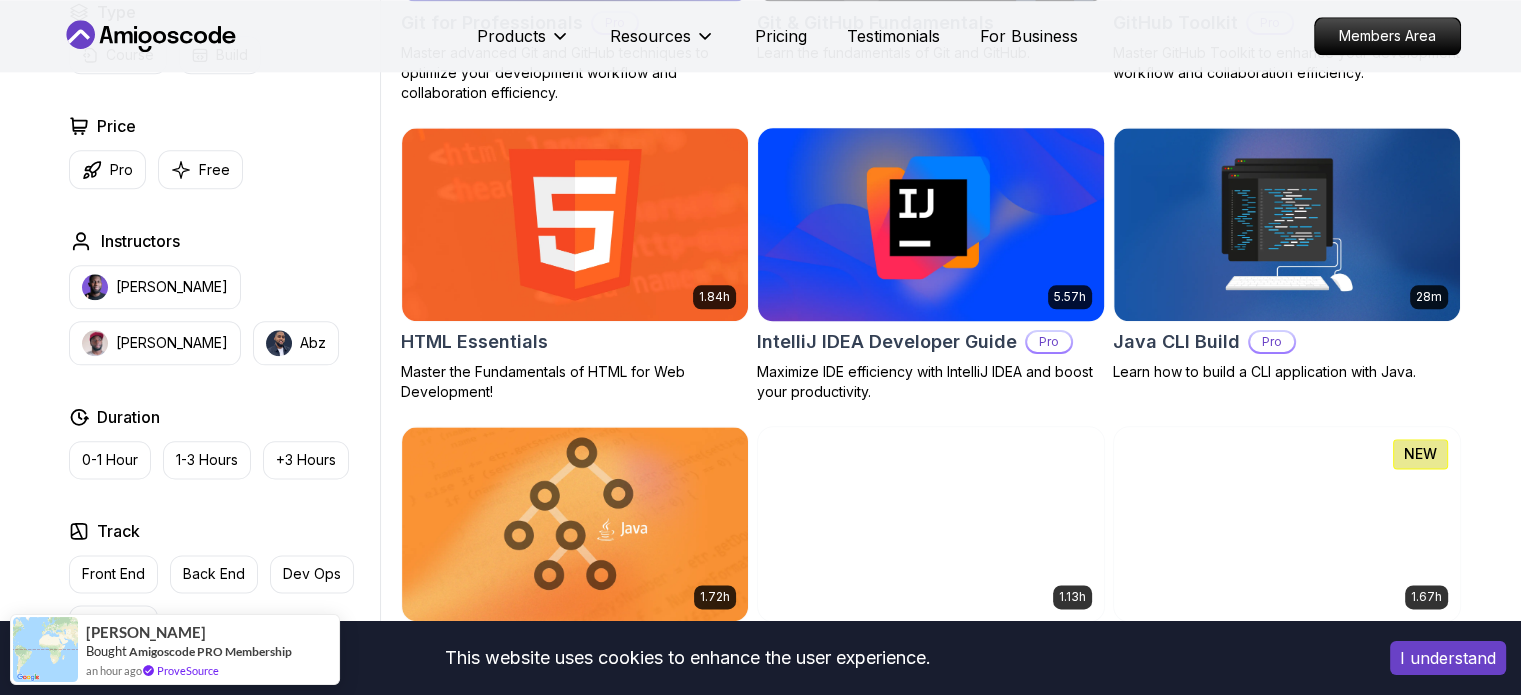 click on "This website uses cookies to enhance the user experience. I understand Products Resources Pricing Testimonials For Business Members Area Products Resources Pricing Testimonials For Business Members Area All Courses Learn Java, Spring Boot, DevOps & More with Amigoscode Premium Courses Master in-demand skills like Java, Spring Boot, DevOps, React, and more through hands-on, expert-led courses. Advance your software development career with real-world projects and practical learning. Filters Filters Type Course Build Price Pro Free Instructors [PERSON_NAME] [PERSON_NAME] Duration 0-1 Hour 1-3 Hours +3 Hours Track Front End Back End Dev Ops Full Stack Level Junior Mid-level Senior 6.00h Linux Fundamentals Pro Learn the fundamentals of Linux and how to use the command line 5.18h Advanced Spring Boot Pro Dive deep into Spring Boot with our advanced course, designed to take your skills from intermediate to expert level. 3.30h Building APIs with Spring Boot Pro 1.67h NEW Spring Boot for Beginners 6.65h NEW Pro 2.41h Pro" at bounding box center [760, 2585] 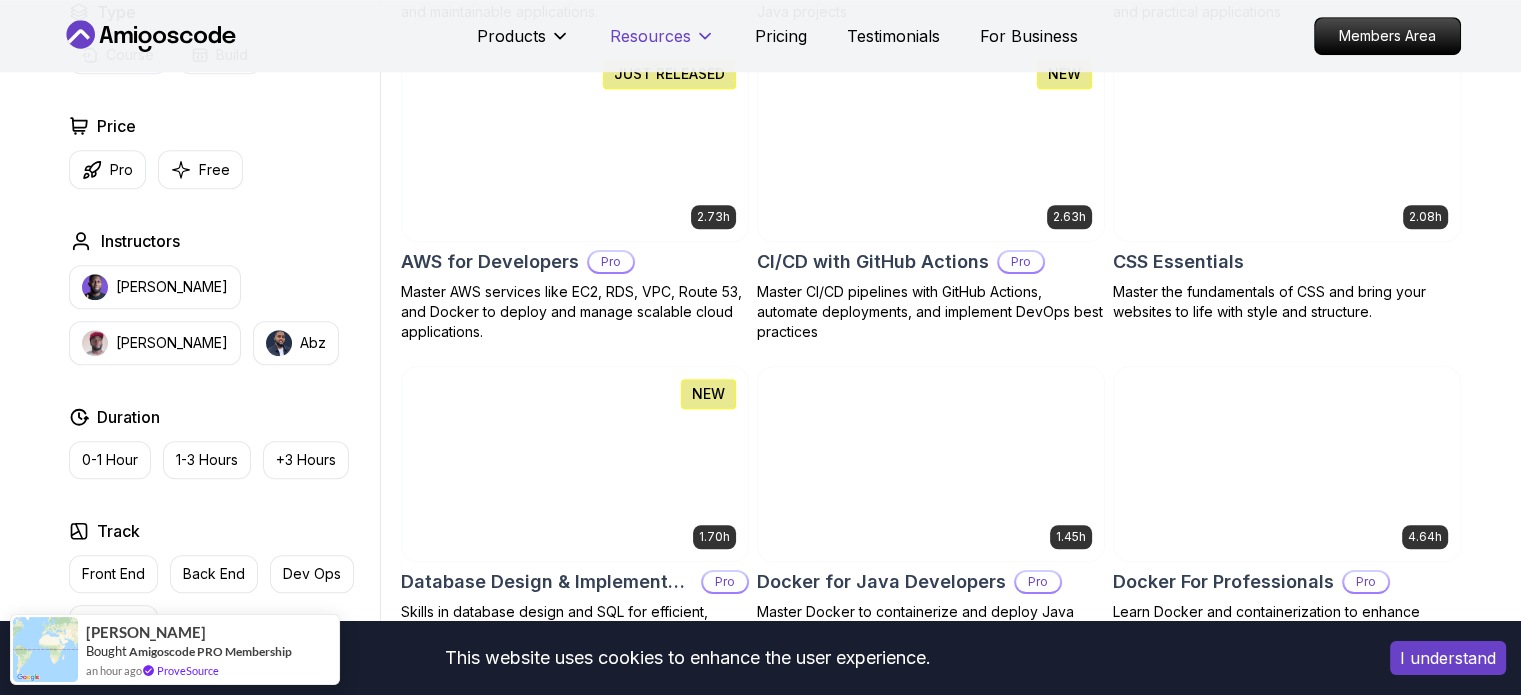 scroll, scrollTop: 1500, scrollLeft: 0, axis: vertical 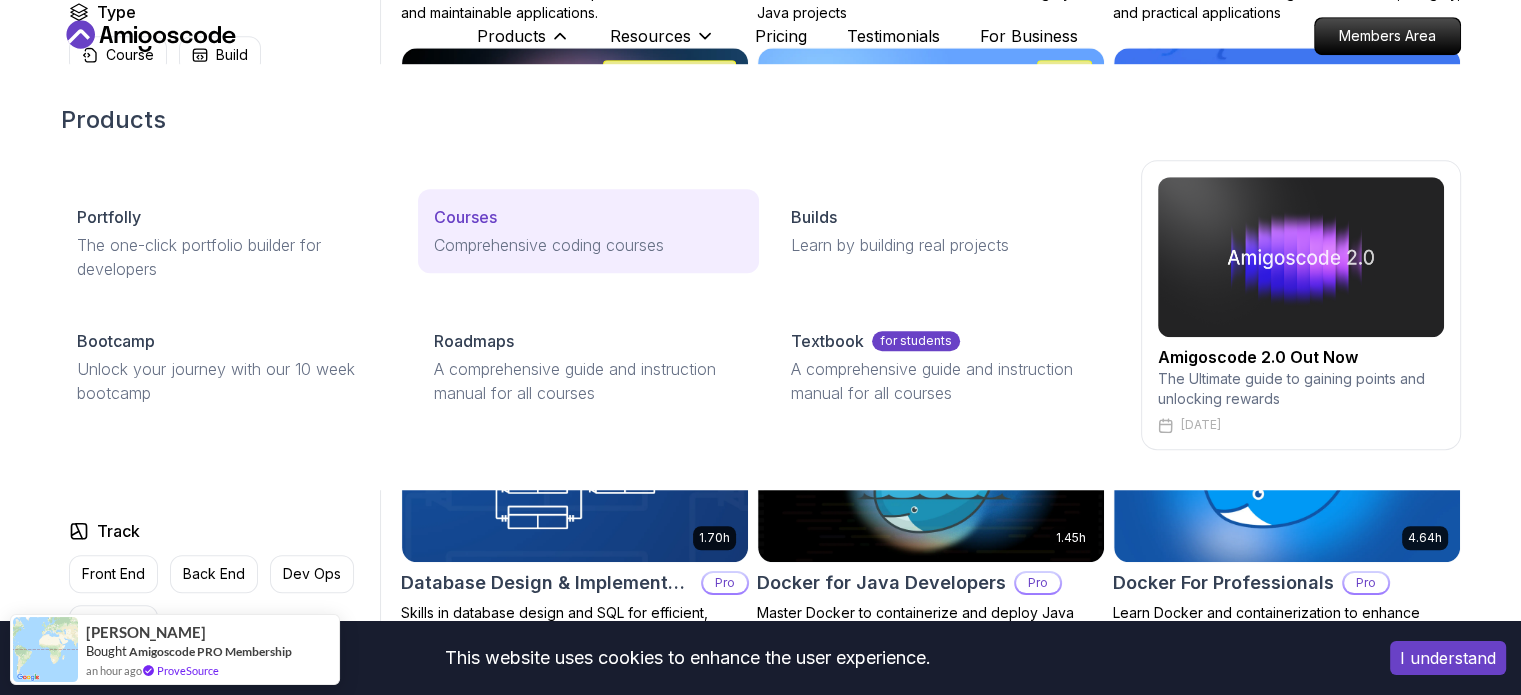 click on "Courses" at bounding box center (465, 217) 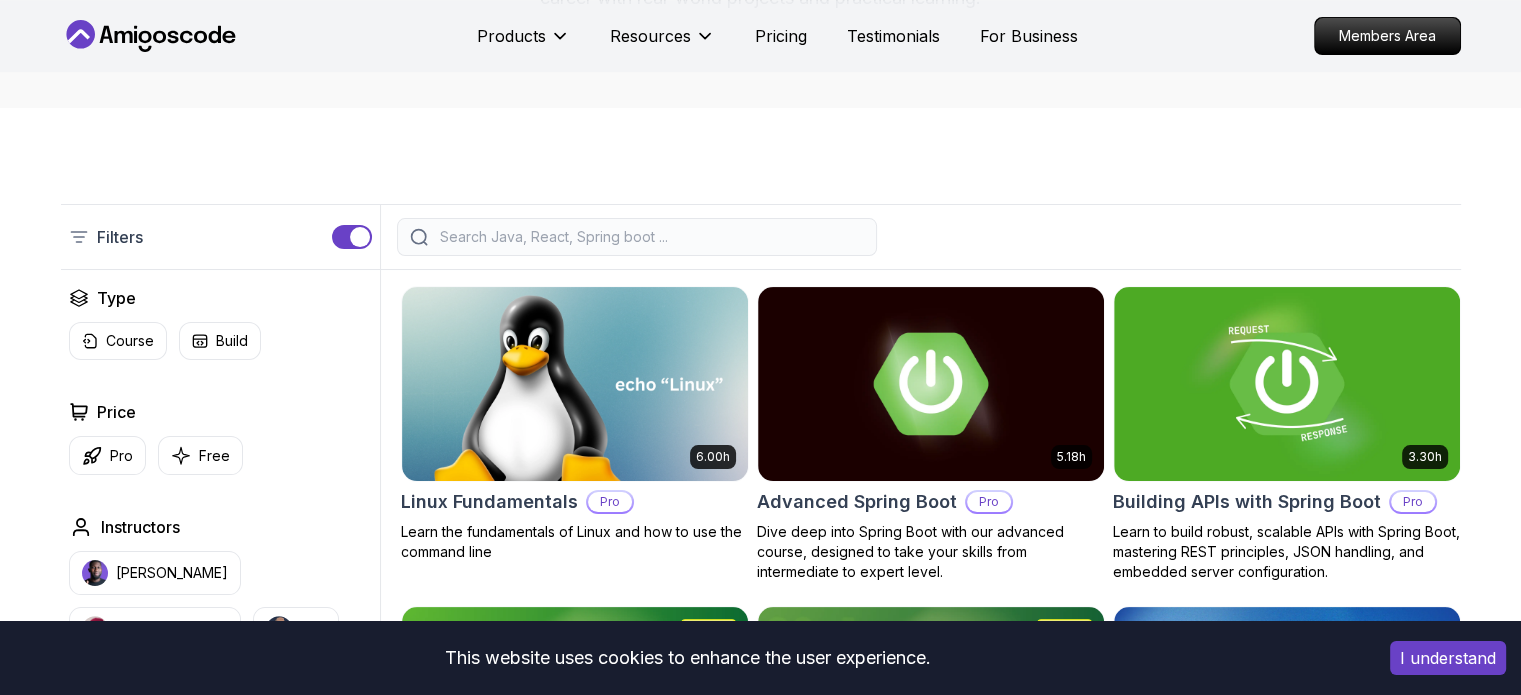 scroll, scrollTop: 300, scrollLeft: 0, axis: vertical 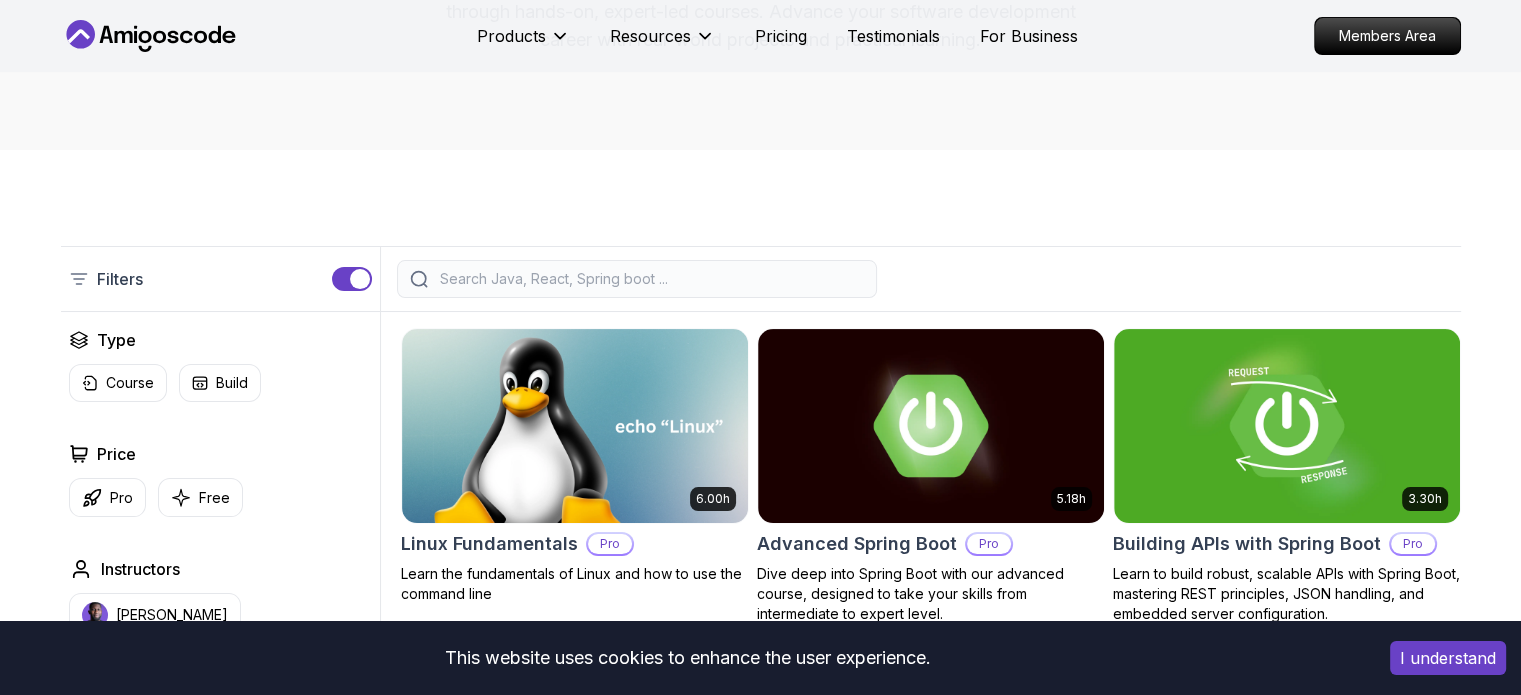click at bounding box center [637, 279] 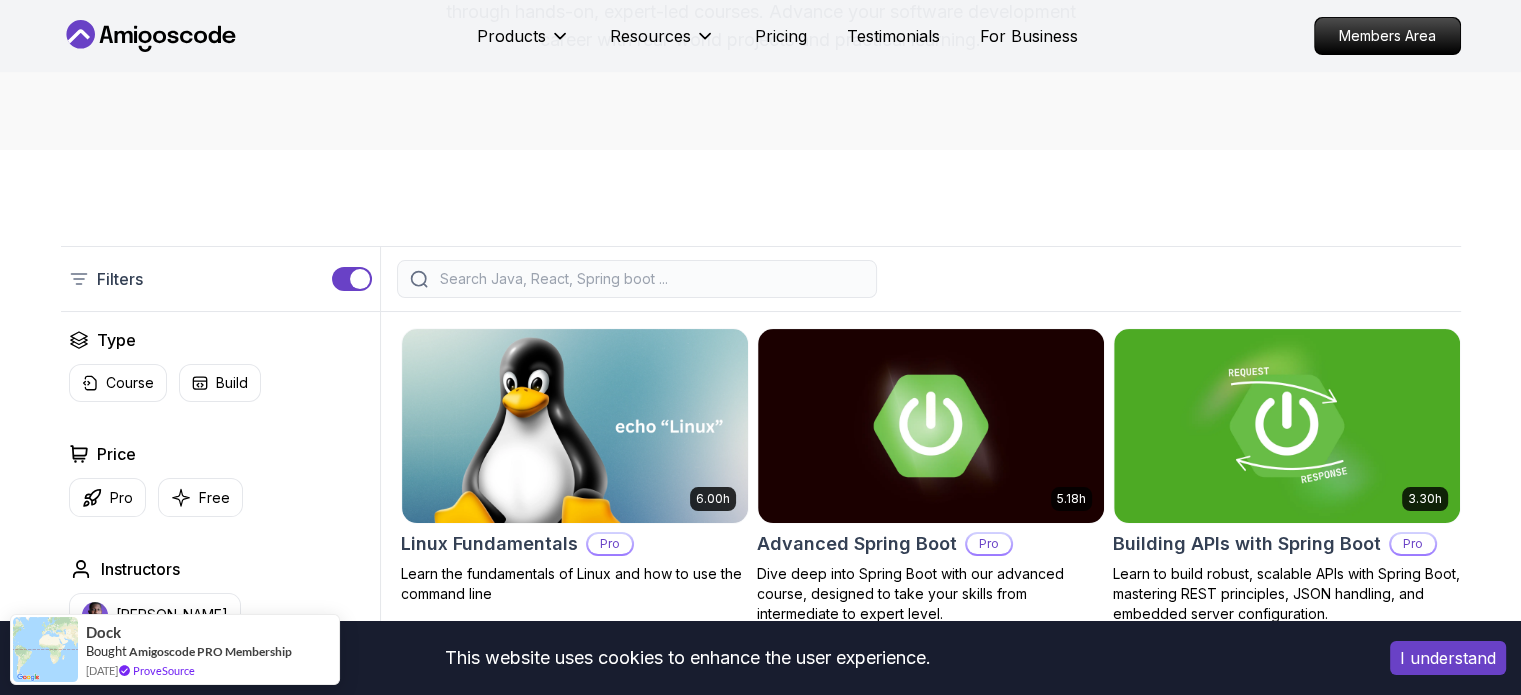 click at bounding box center [650, 279] 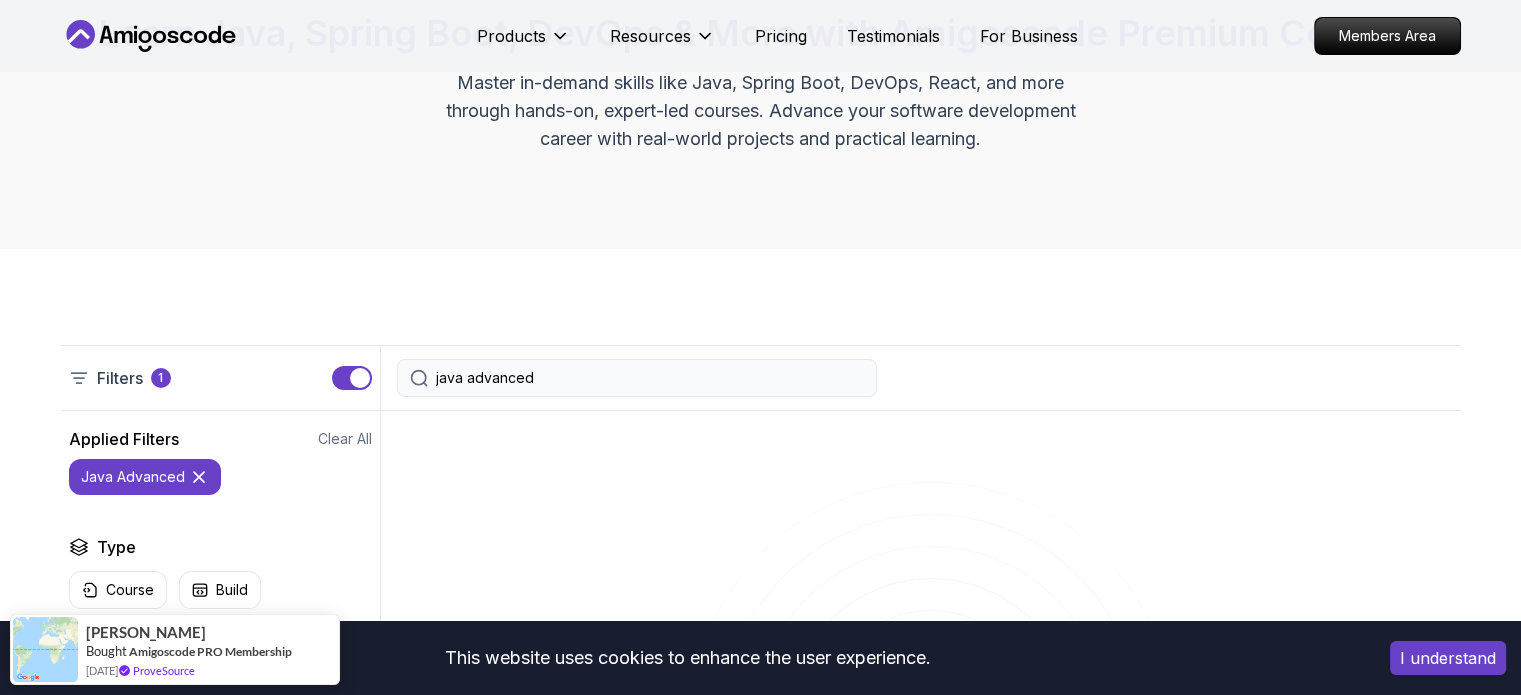 scroll, scrollTop: 200, scrollLeft: 0, axis: vertical 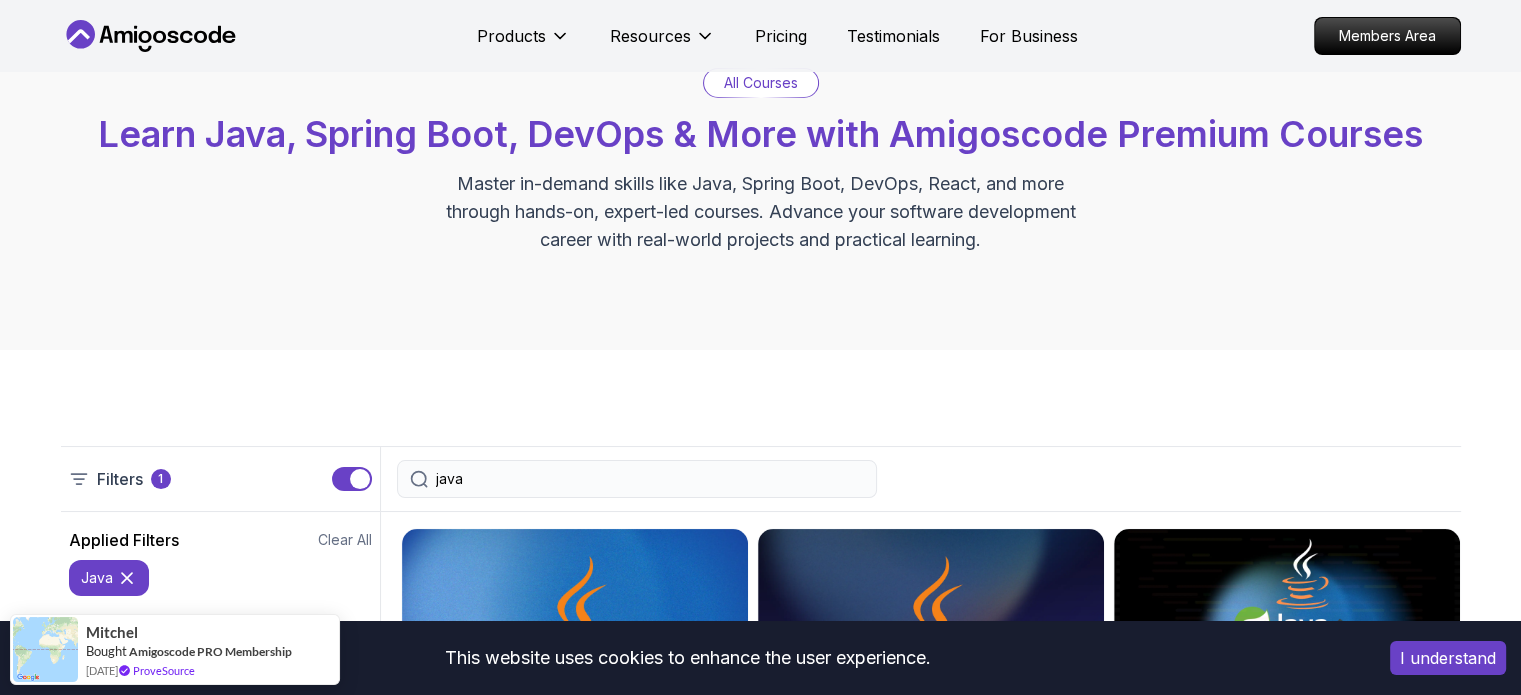 drag, startPoint x: 481, startPoint y: 475, endPoint x: 291, endPoint y: 464, distance: 190.31816 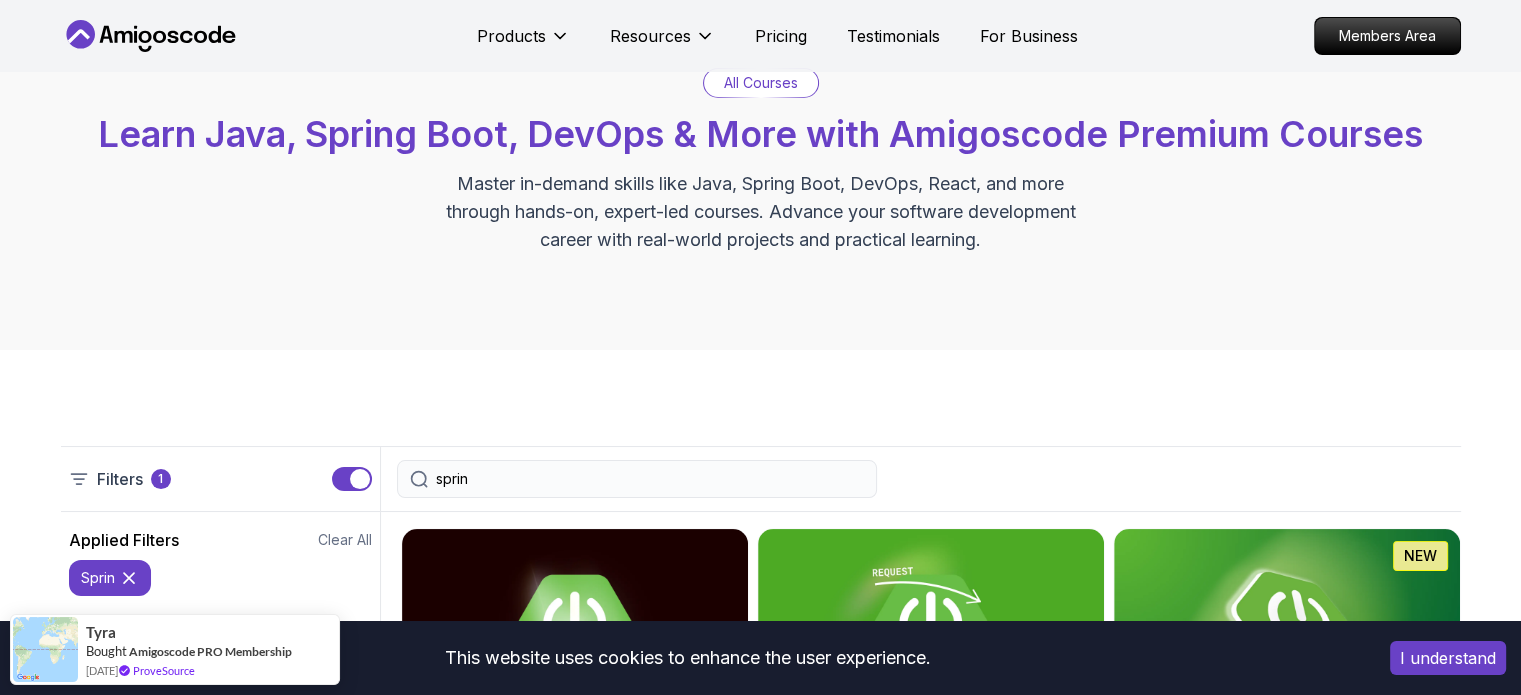 type on "spring" 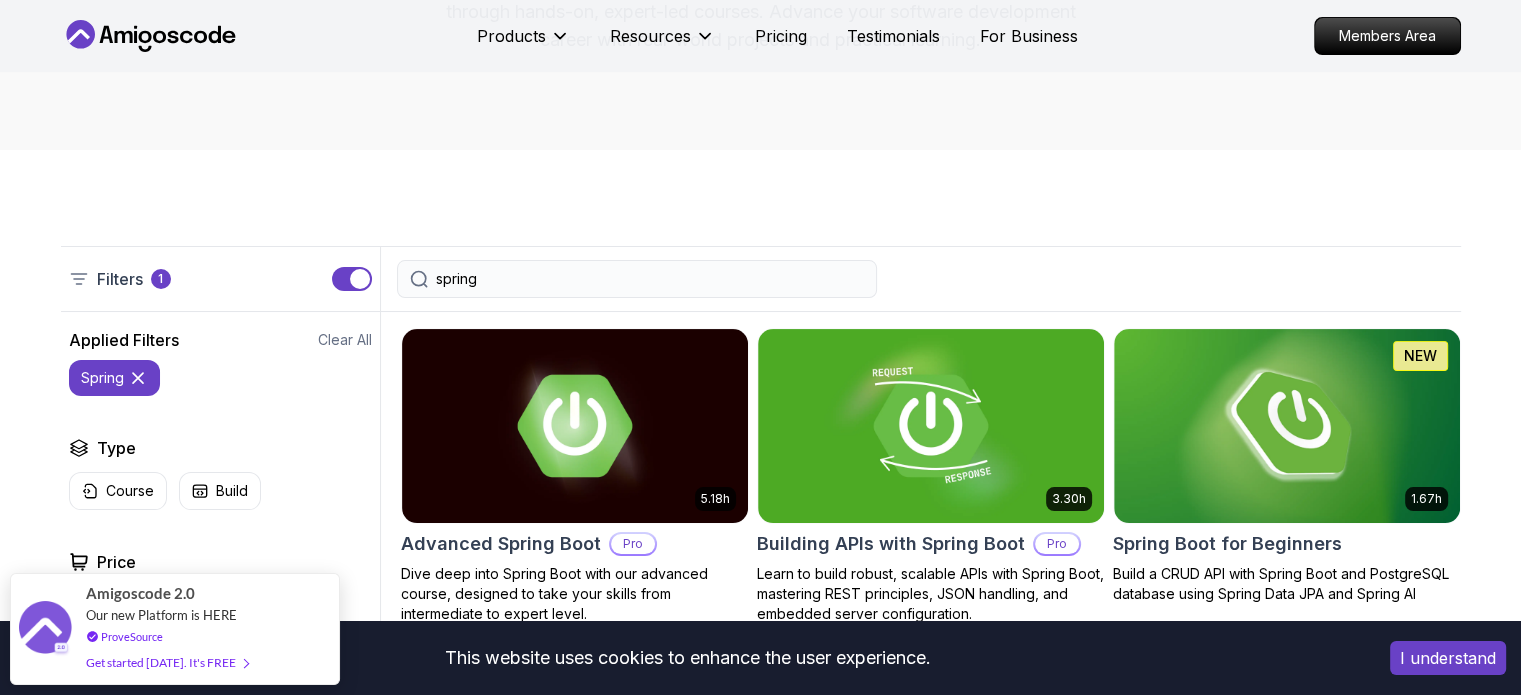 scroll, scrollTop: 0, scrollLeft: 0, axis: both 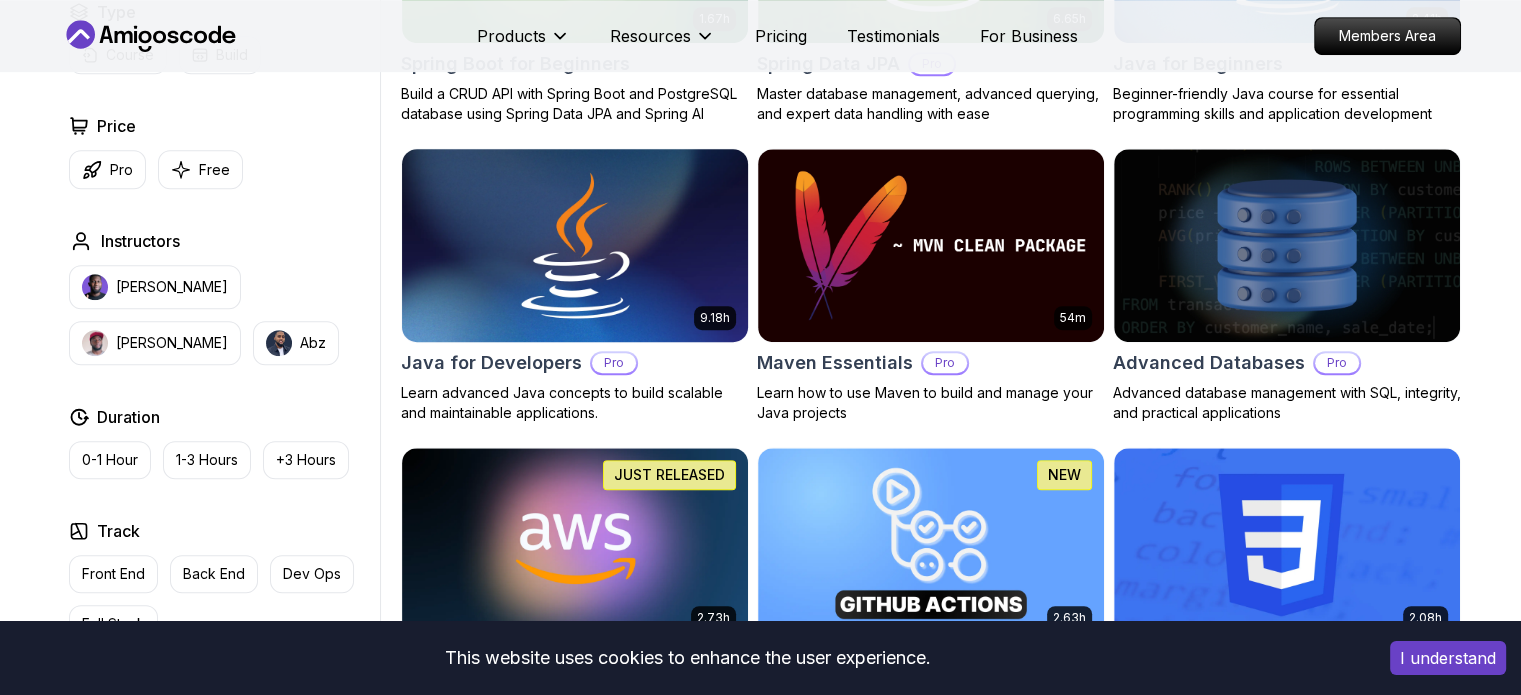 click on "Java for Developers" at bounding box center [491, 363] 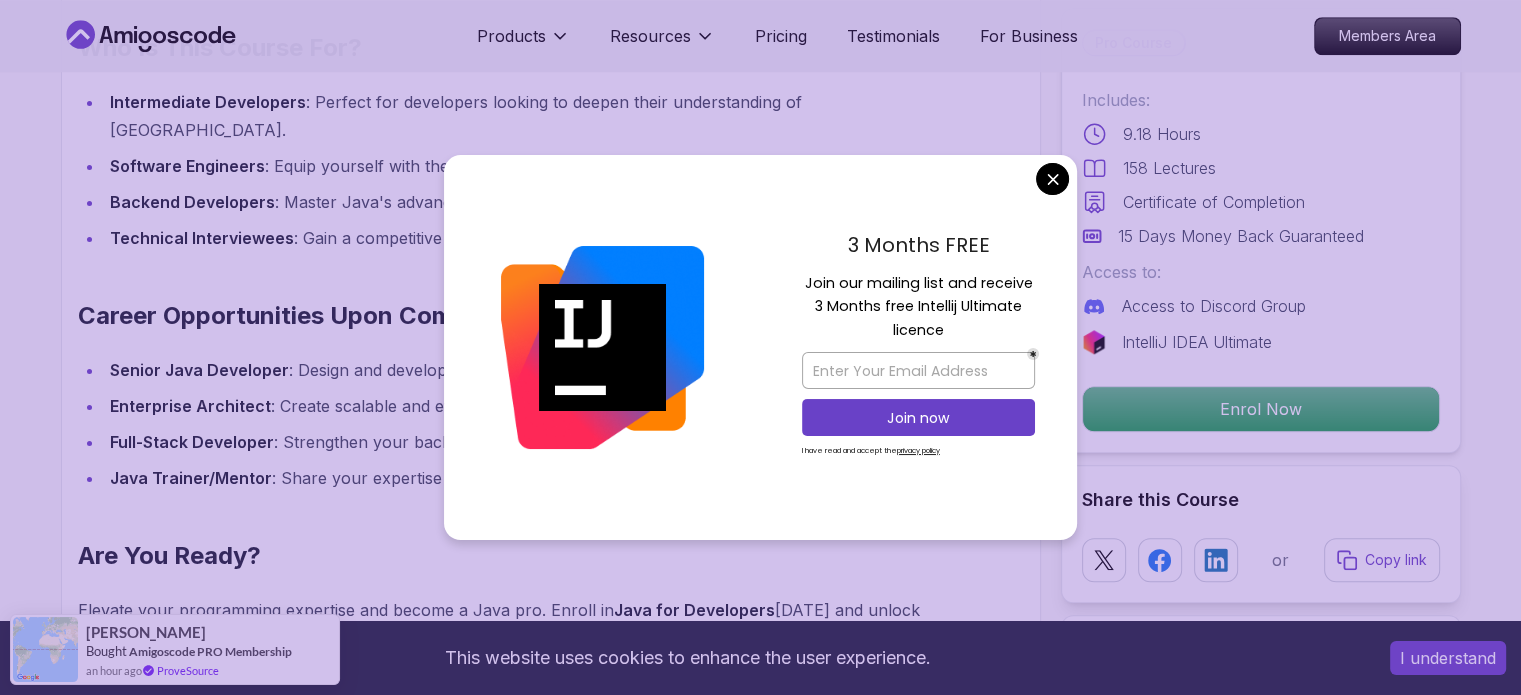 scroll, scrollTop: 1900, scrollLeft: 0, axis: vertical 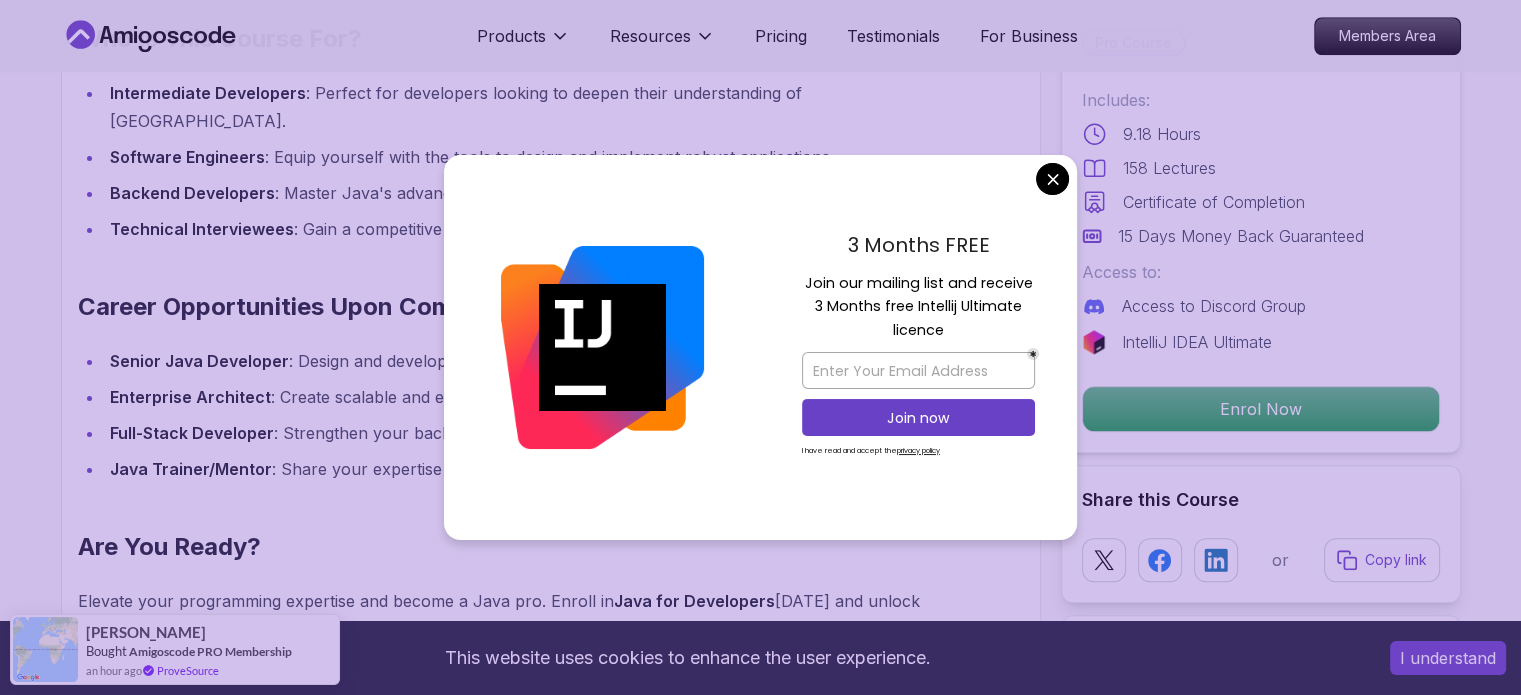 click on "This website uses cookies to enhance the user experience. I understand Products Resources Pricing Testimonials For Business Members Area Products Resources Pricing Testimonials For Business Members Area Java for Developers Learn advanced Java concepts to build scalable and maintainable applications. Mama Samba Braima Djalo  /   Instructor Pro Course Includes: 9.18 Hours 158 Lectures Certificate of Completion 15 Days Money Back Guaranteed Access to: Access to Discord Group IntelliJ IDEA Ultimate Enrol Now Share this Course or Copy link Got a Team of 5 or More? With one subscription, give your entire team access to all courses and features. Check our Business Plan Mama Samba Braima Djalo  /   Instructor What you will learn java intellij terminal bash Advanced Language Features - Understand access modifiers, the static keyword, and advanced method functionalities. Object-Oriented Programming - Dive into classes, objects, constructors, and concepts like `@Override` and `equals()`.
Java for Developers" at bounding box center [760, 3177] 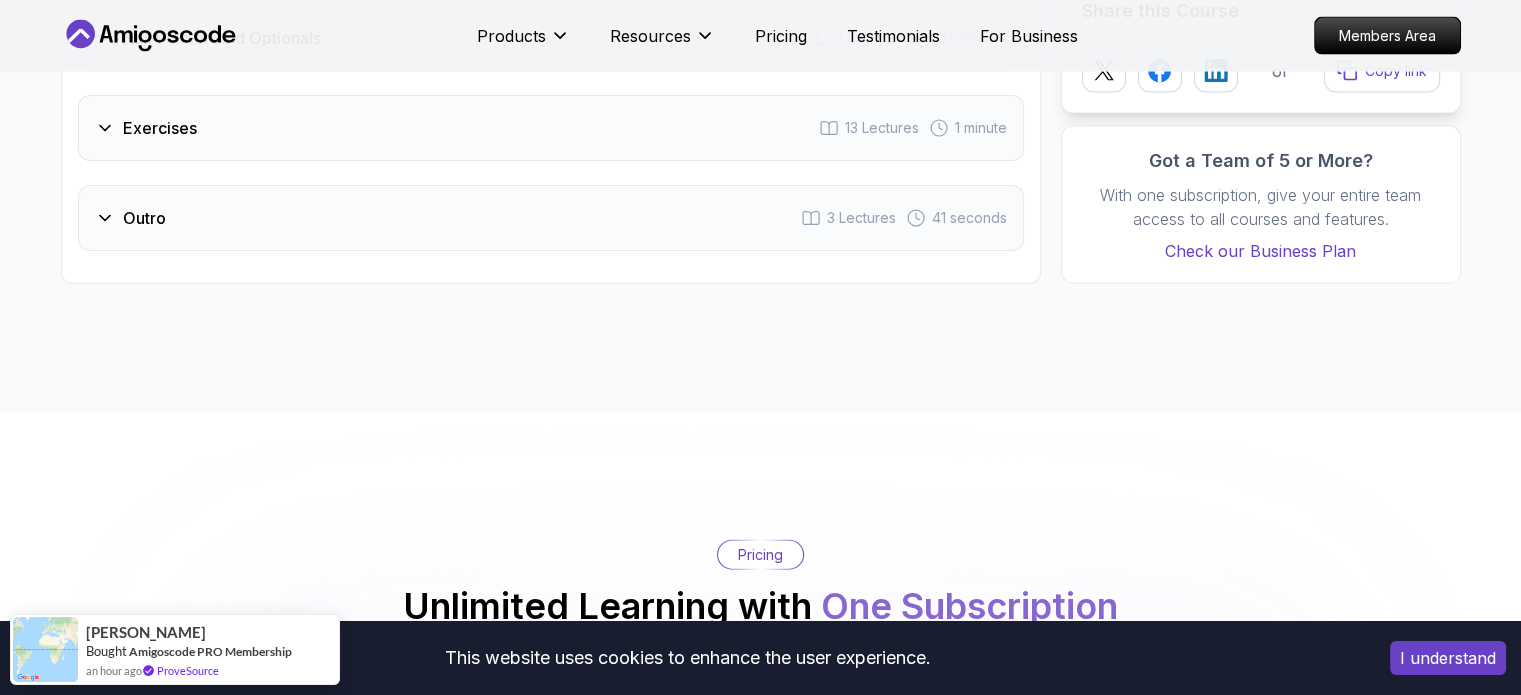 scroll, scrollTop: 4300, scrollLeft: 0, axis: vertical 